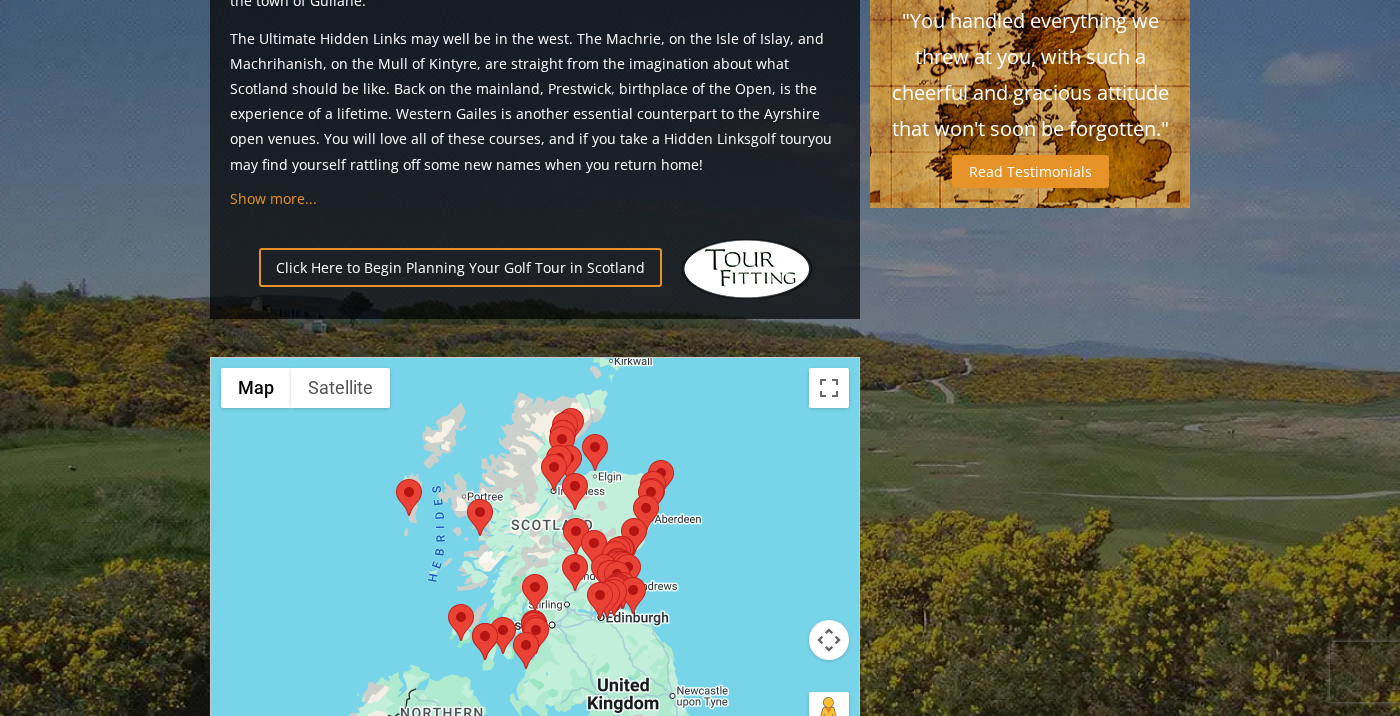 scroll, scrollTop: 1881, scrollLeft: 0, axis: vertical 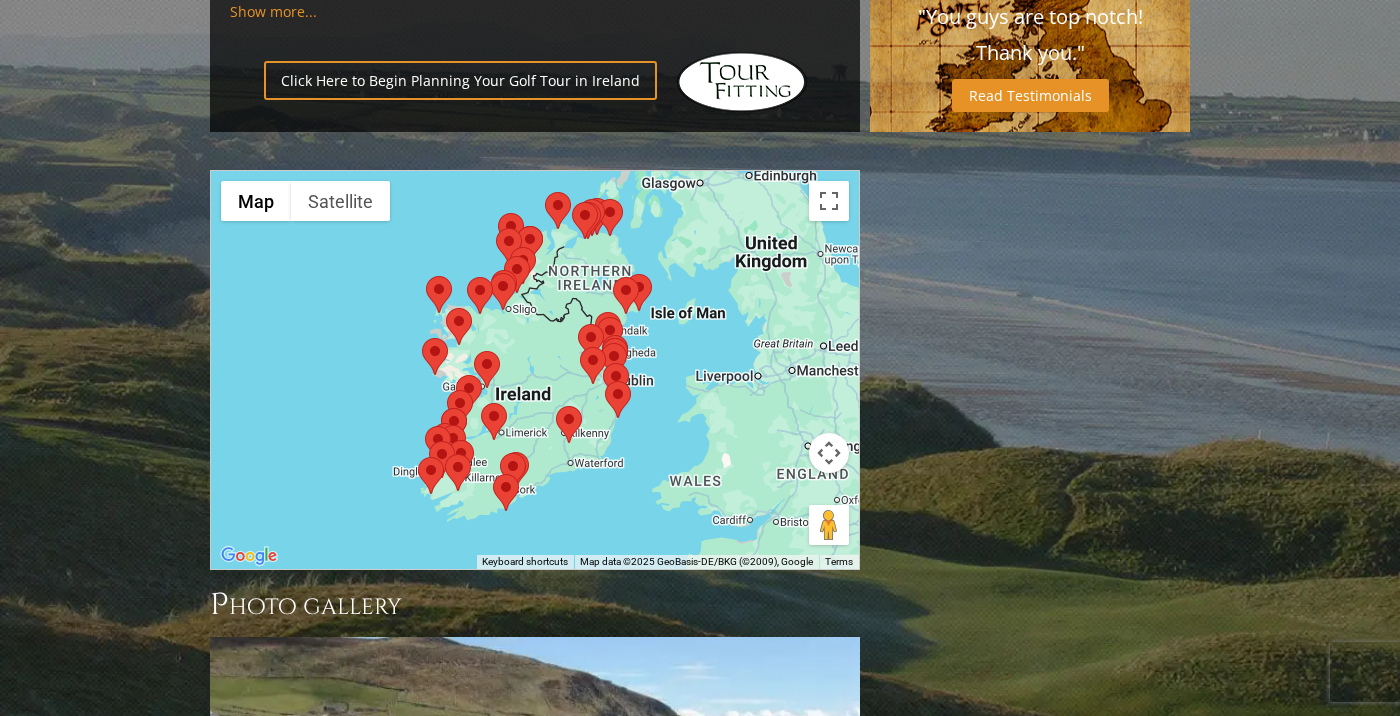 click at bounding box center (591, 342) 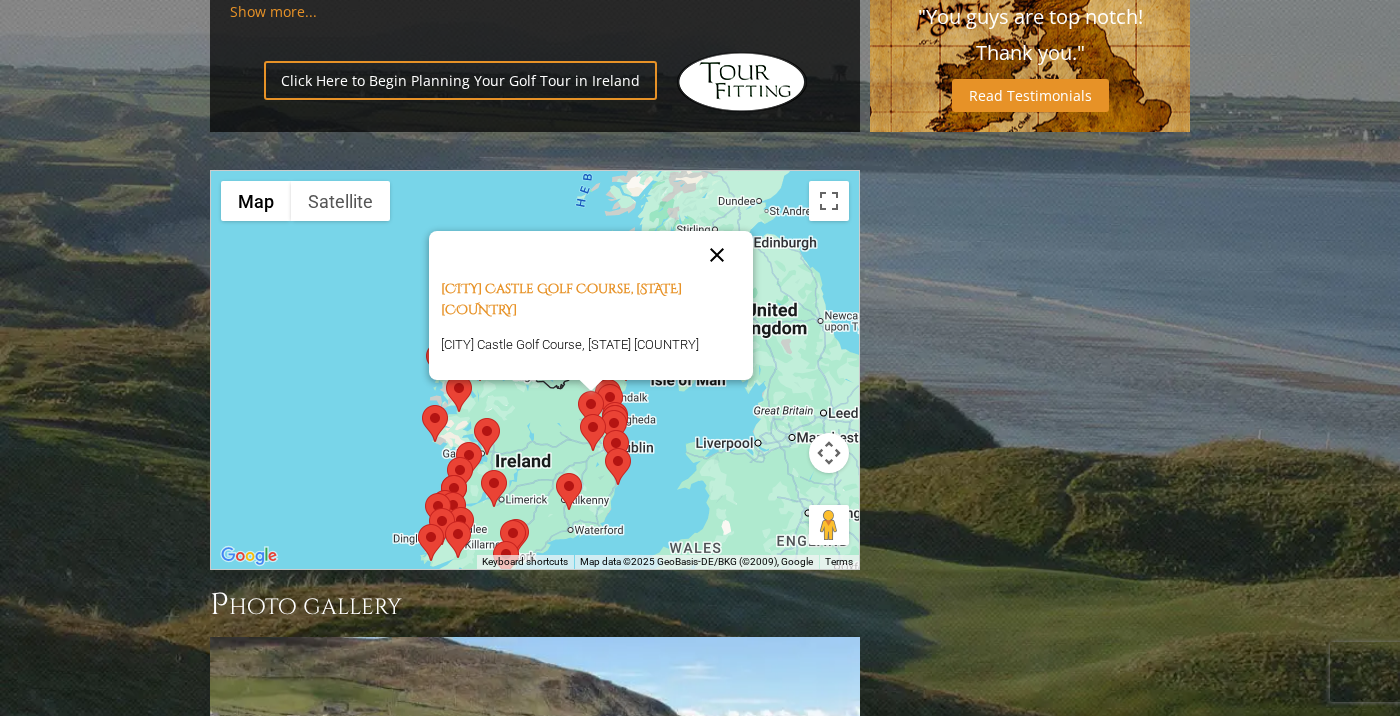 click at bounding box center [717, 255] 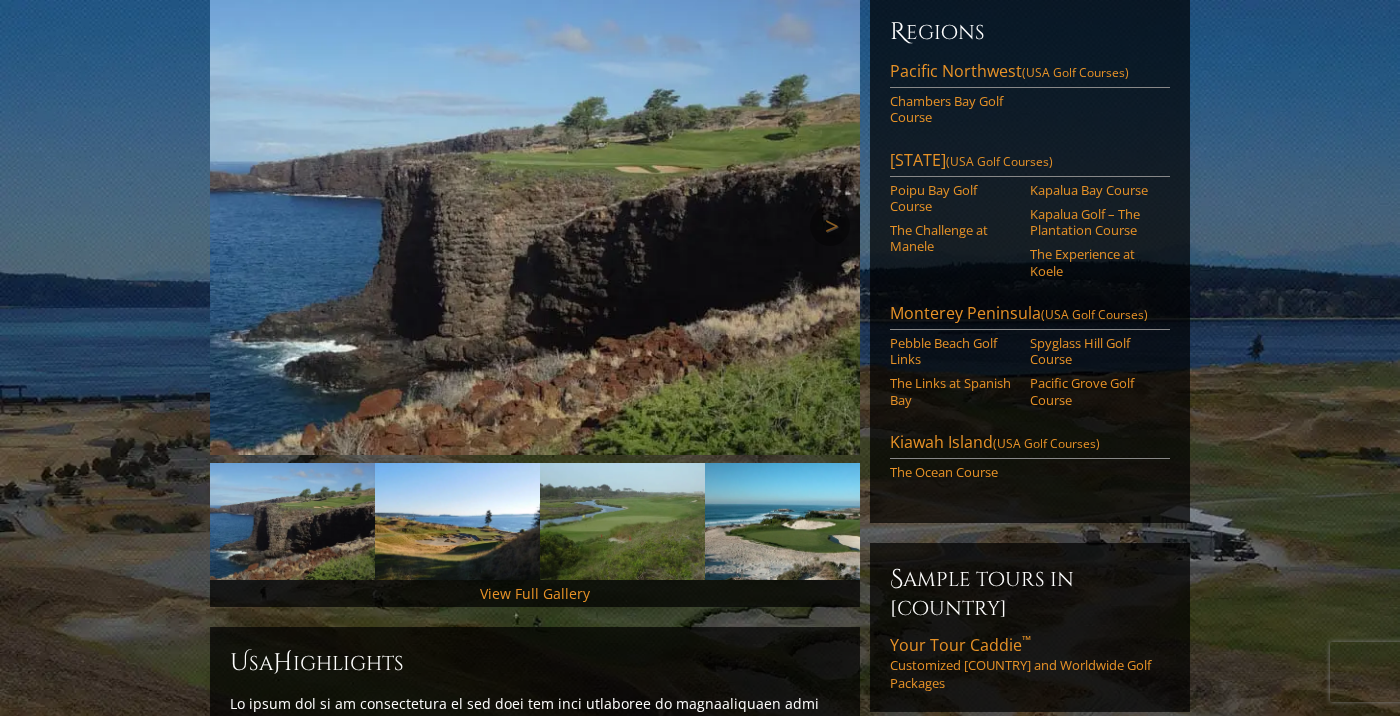 scroll, scrollTop: 217, scrollLeft: 0, axis: vertical 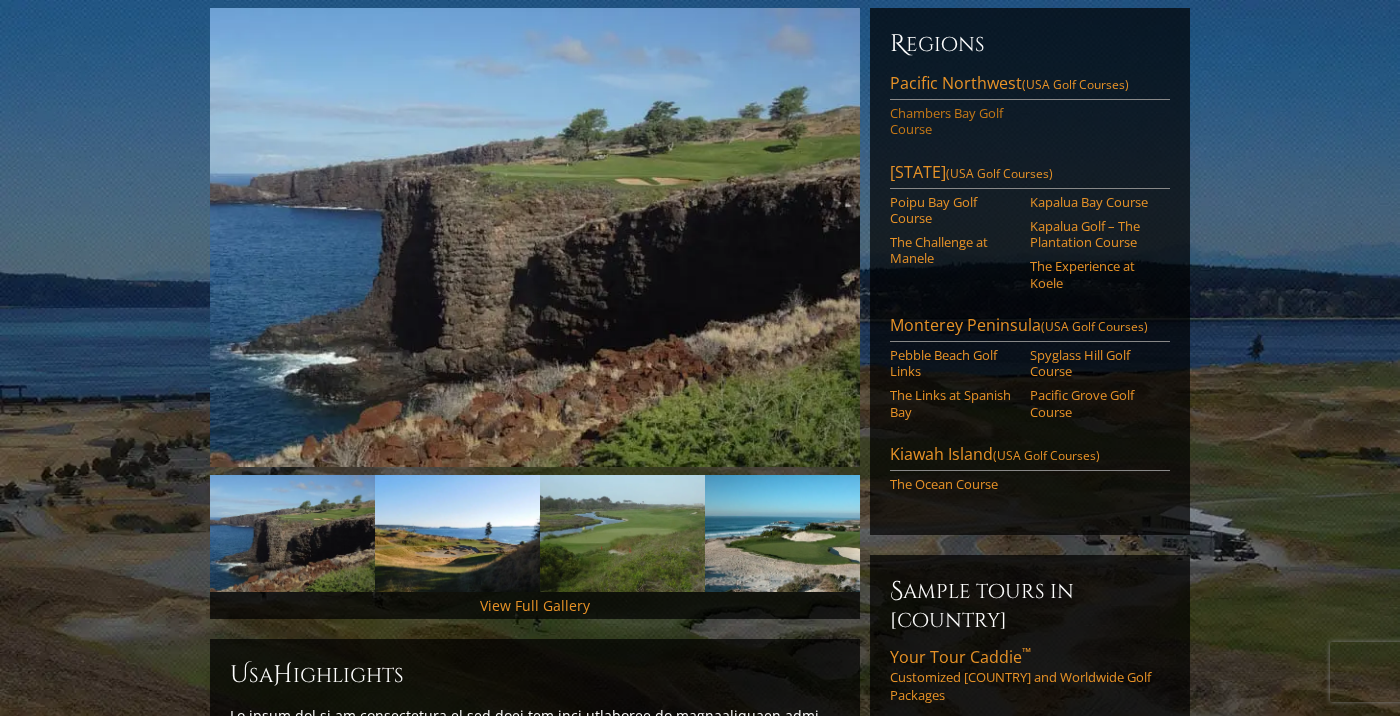 click on "Chambers Bay Golf Course" at bounding box center [953, 121] 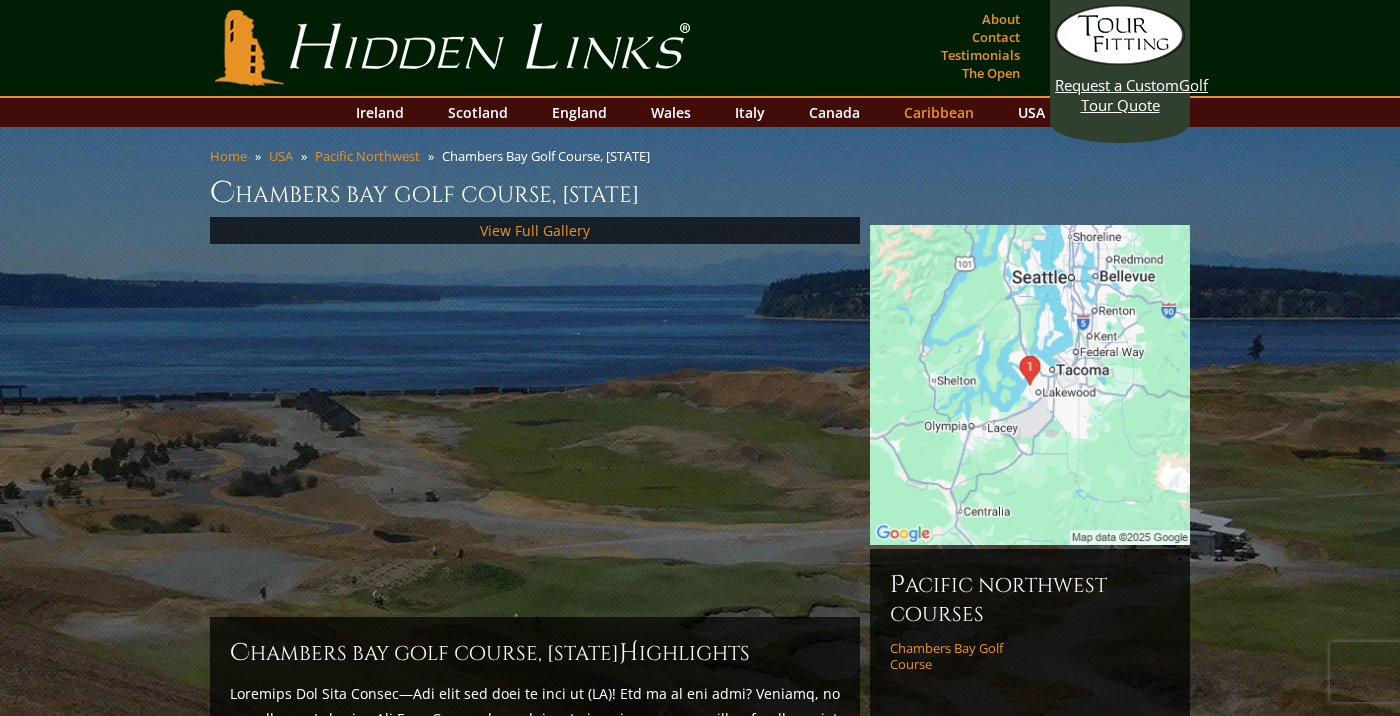 scroll, scrollTop: 0, scrollLeft: 0, axis: both 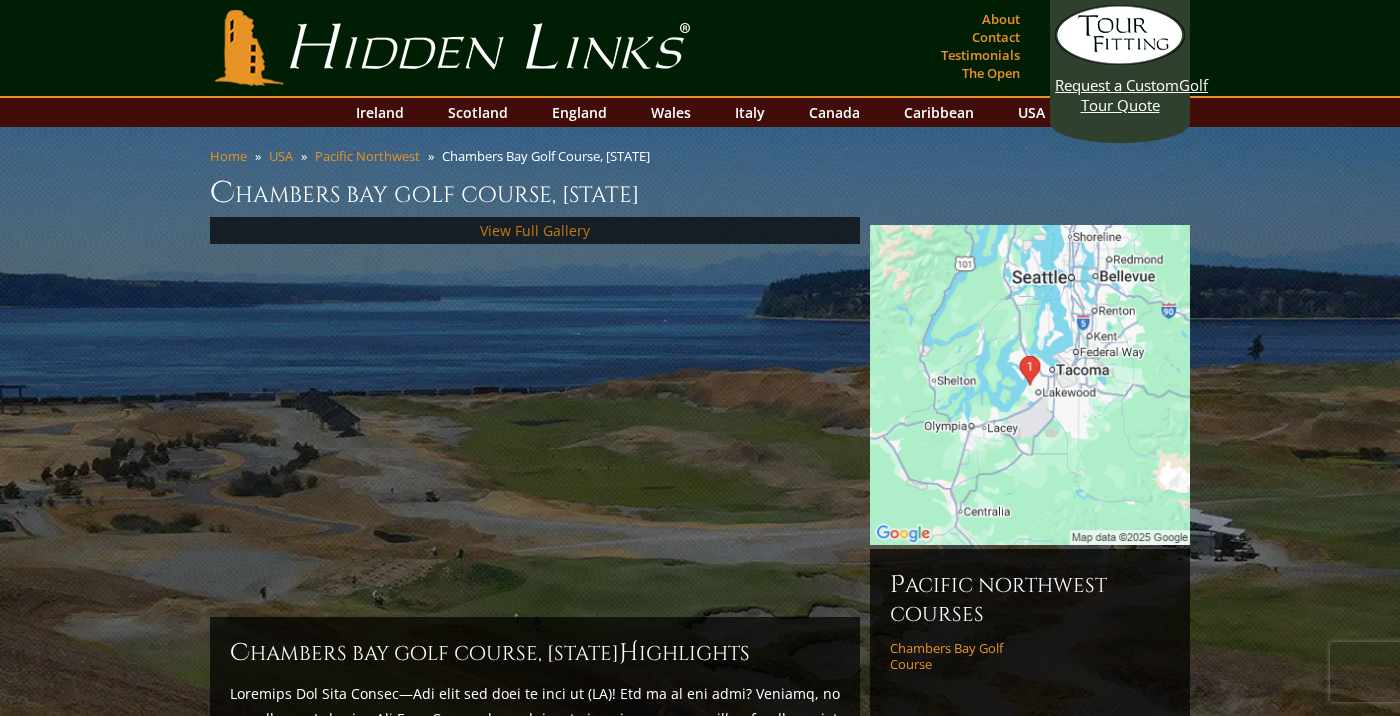 click on "View Full Gallery" at bounding box center [535, 230] 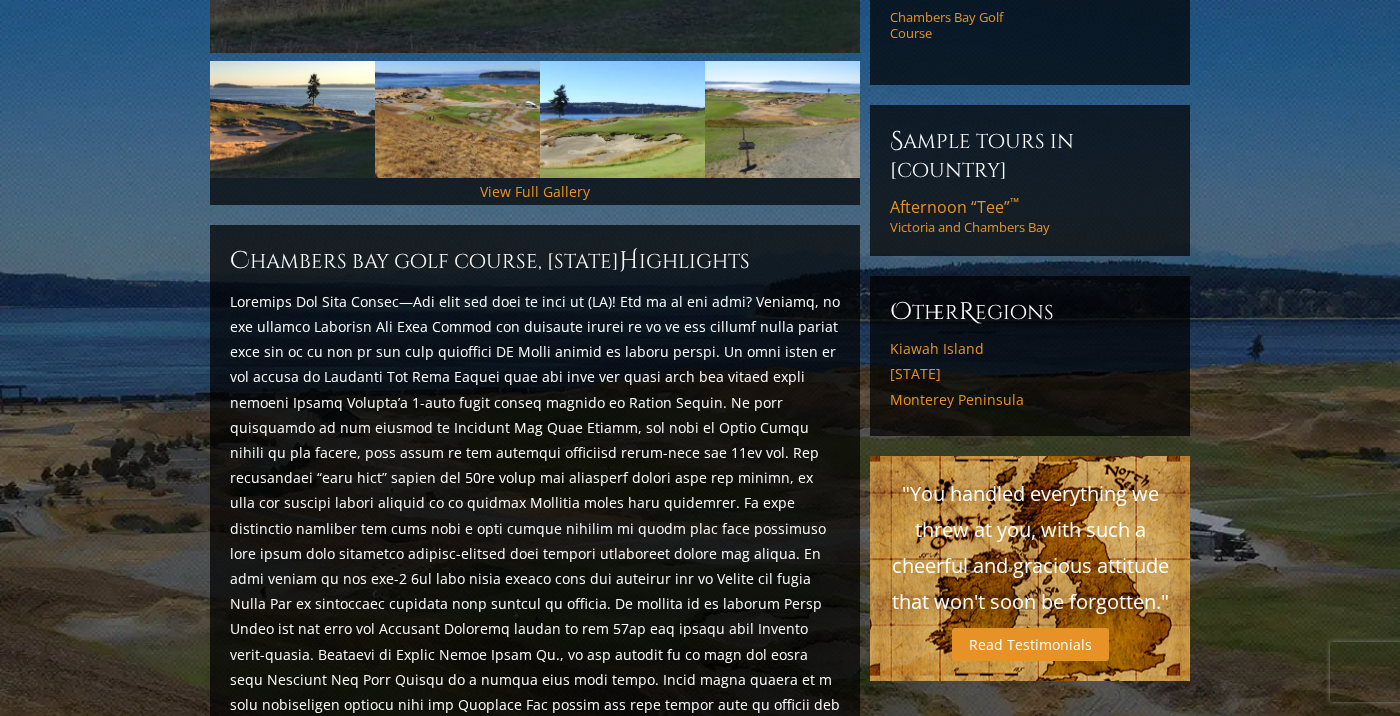scroll, scrollTop: 273, scrollLeft: 0, axis: vertical 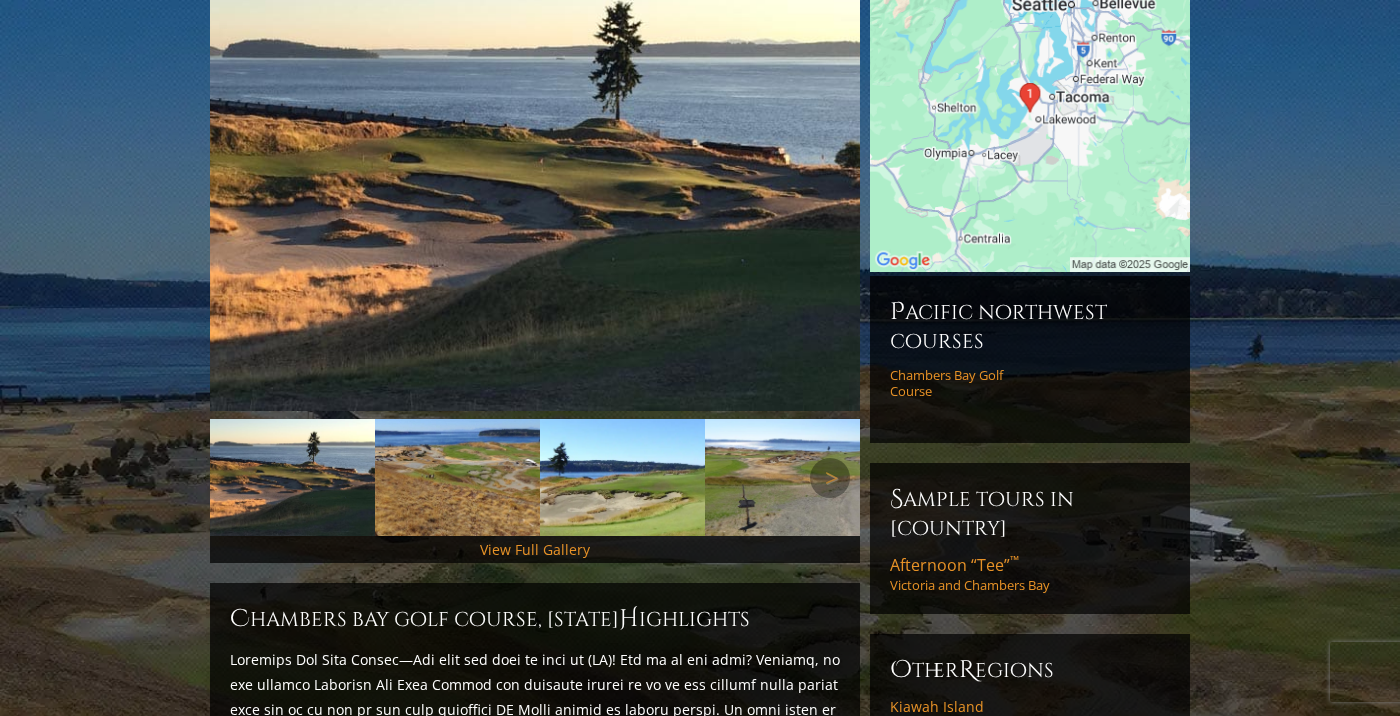 click at bounding box center (292, 477) 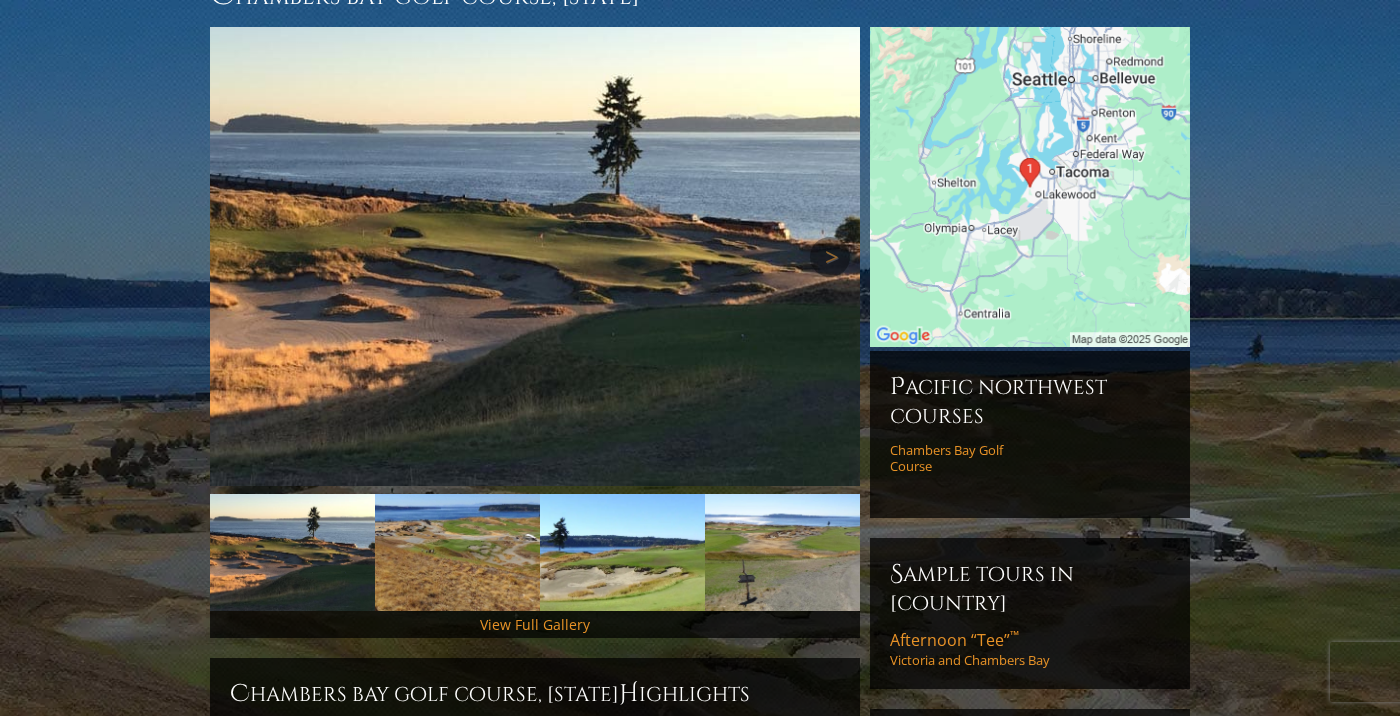 scroll, scrollTop: 159, scrollLeft: 0, axis: vertical 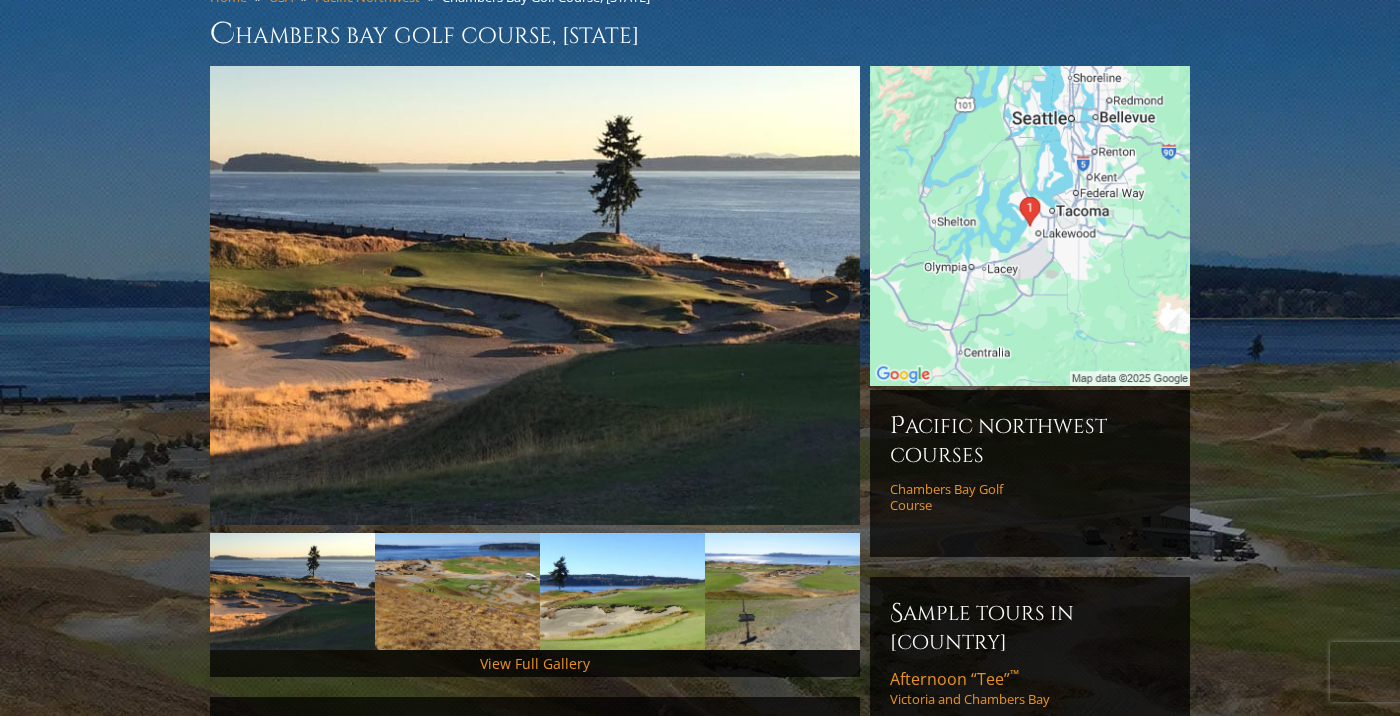 click at bounding box center (535, 295) 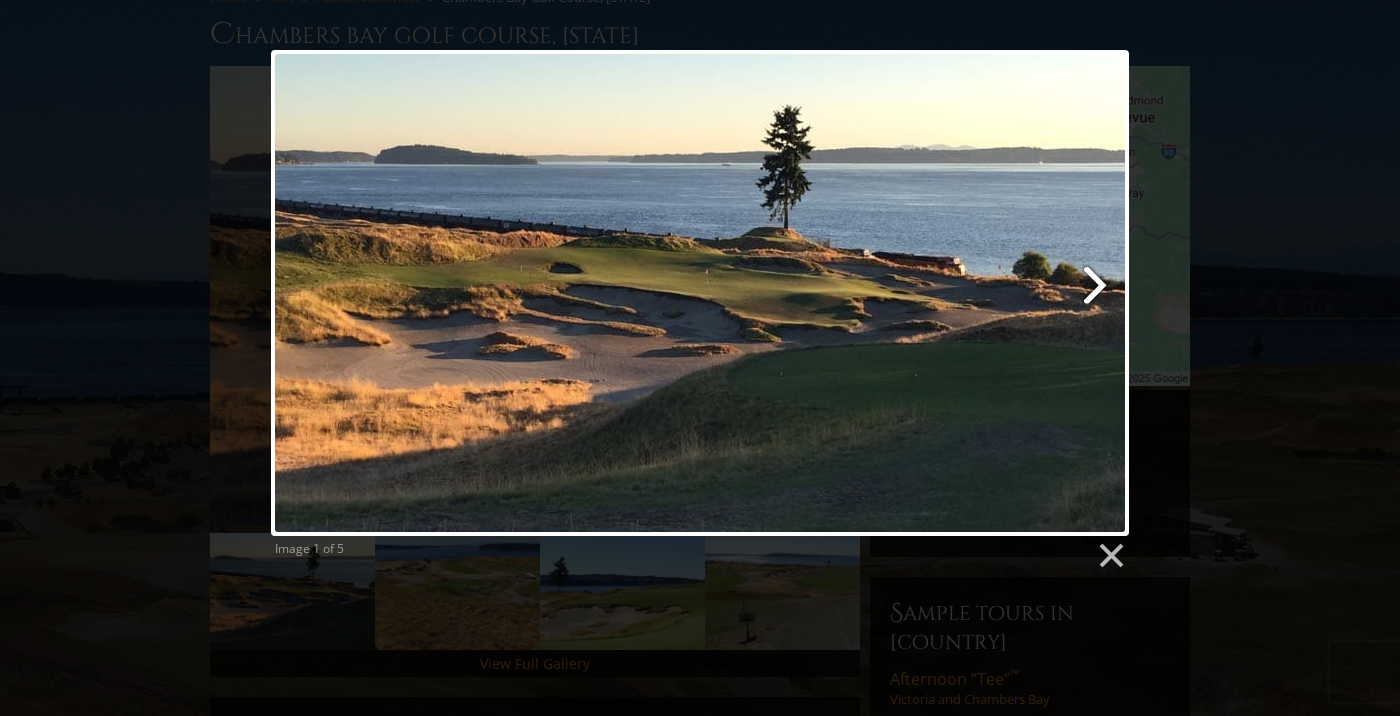 click at bounding box center (854, 293) 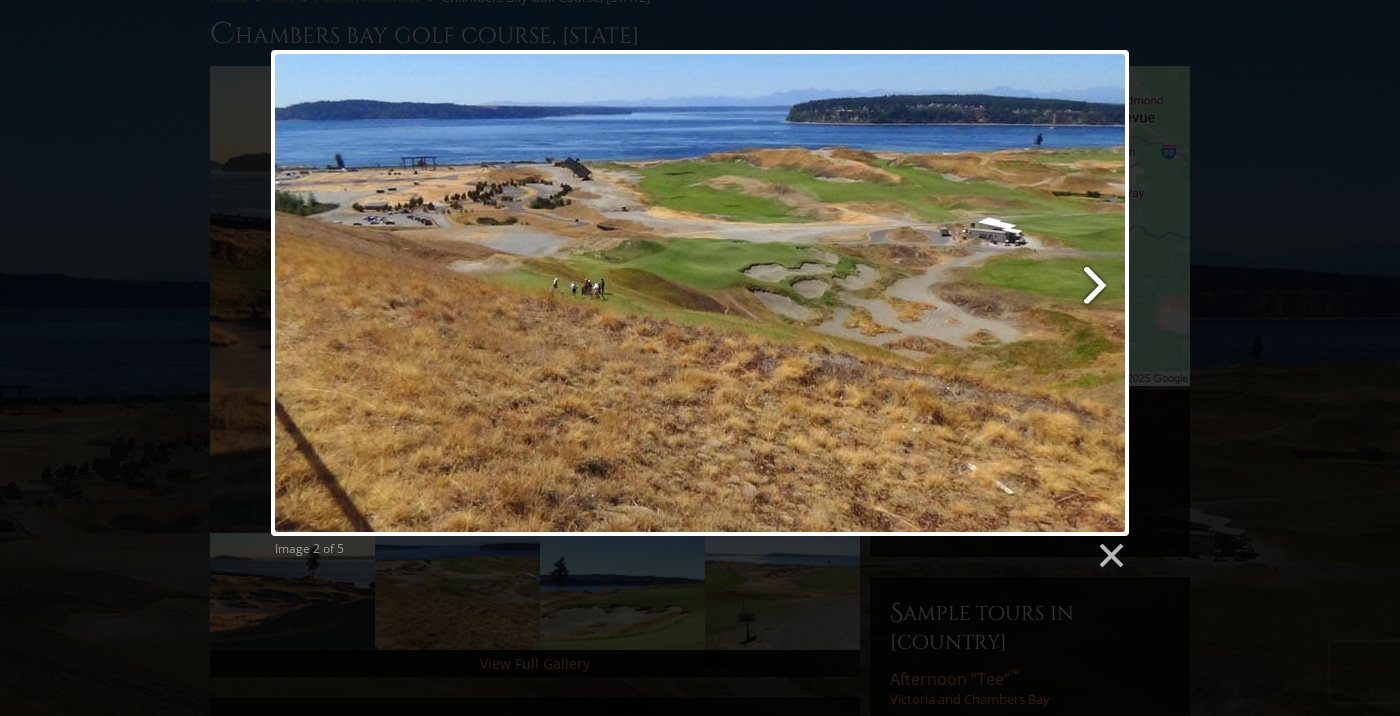 click at bounding box center [854, 293] 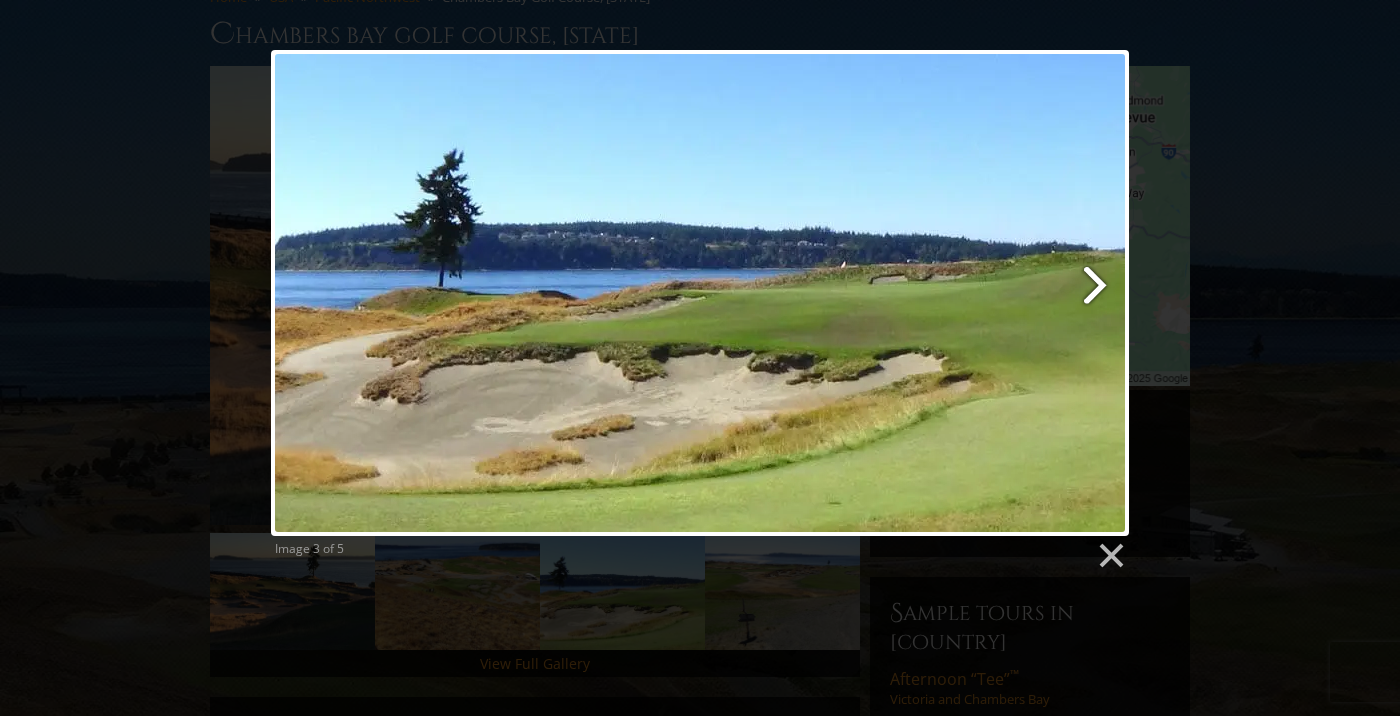 click at bounding box center [854, 293] 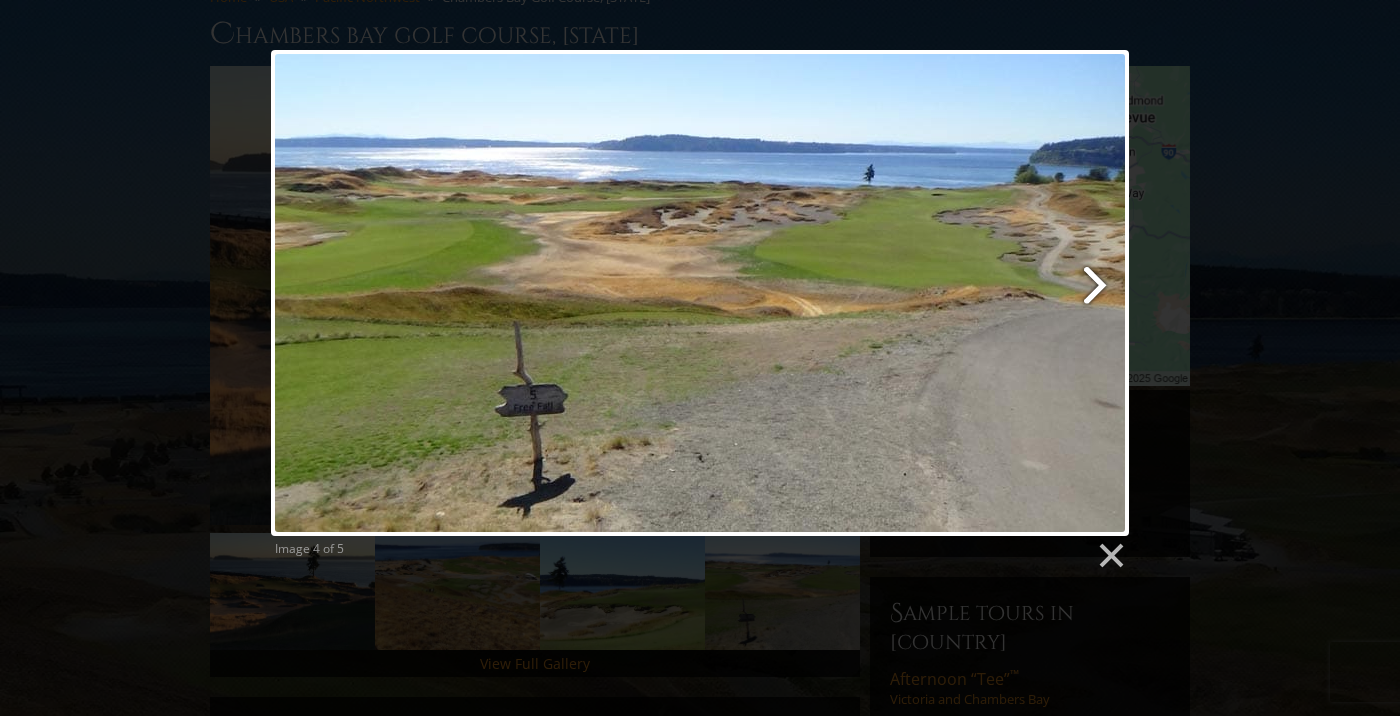 click at bounding box center (854, 293) 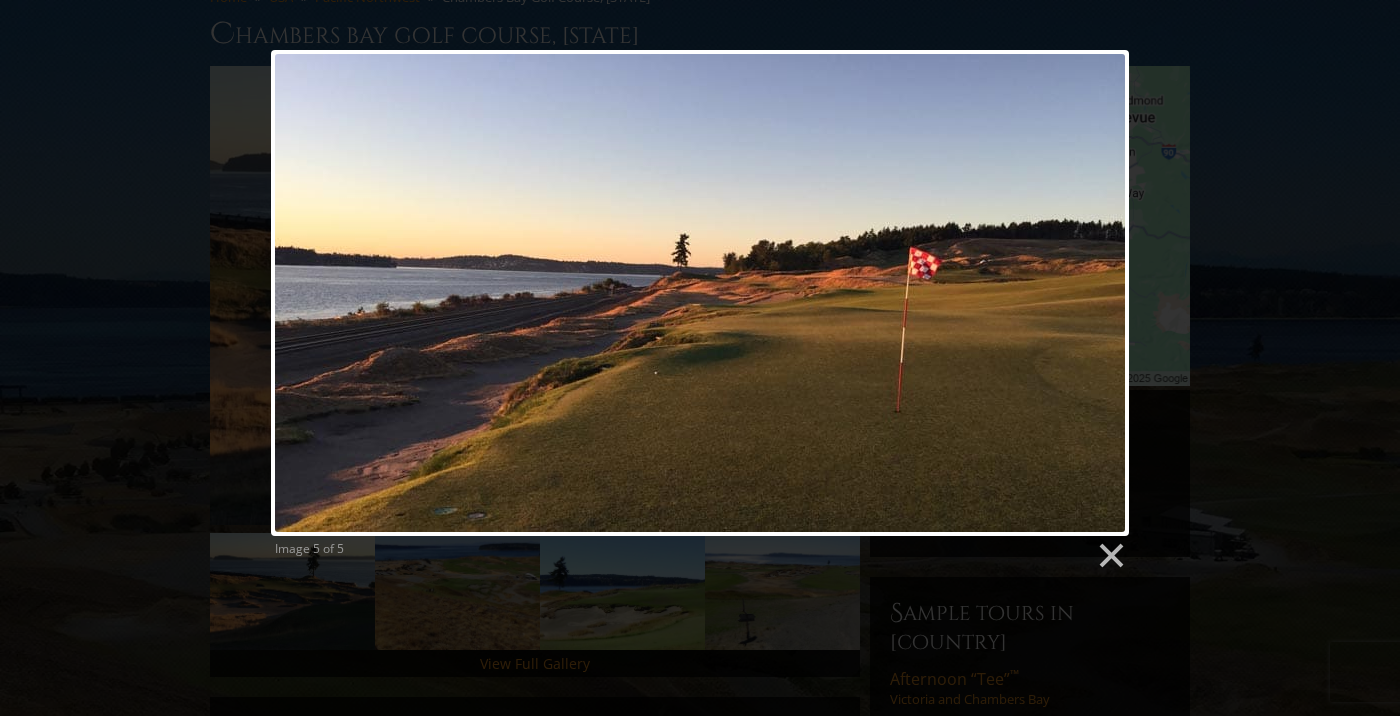 click at bounding box center [700, 293] 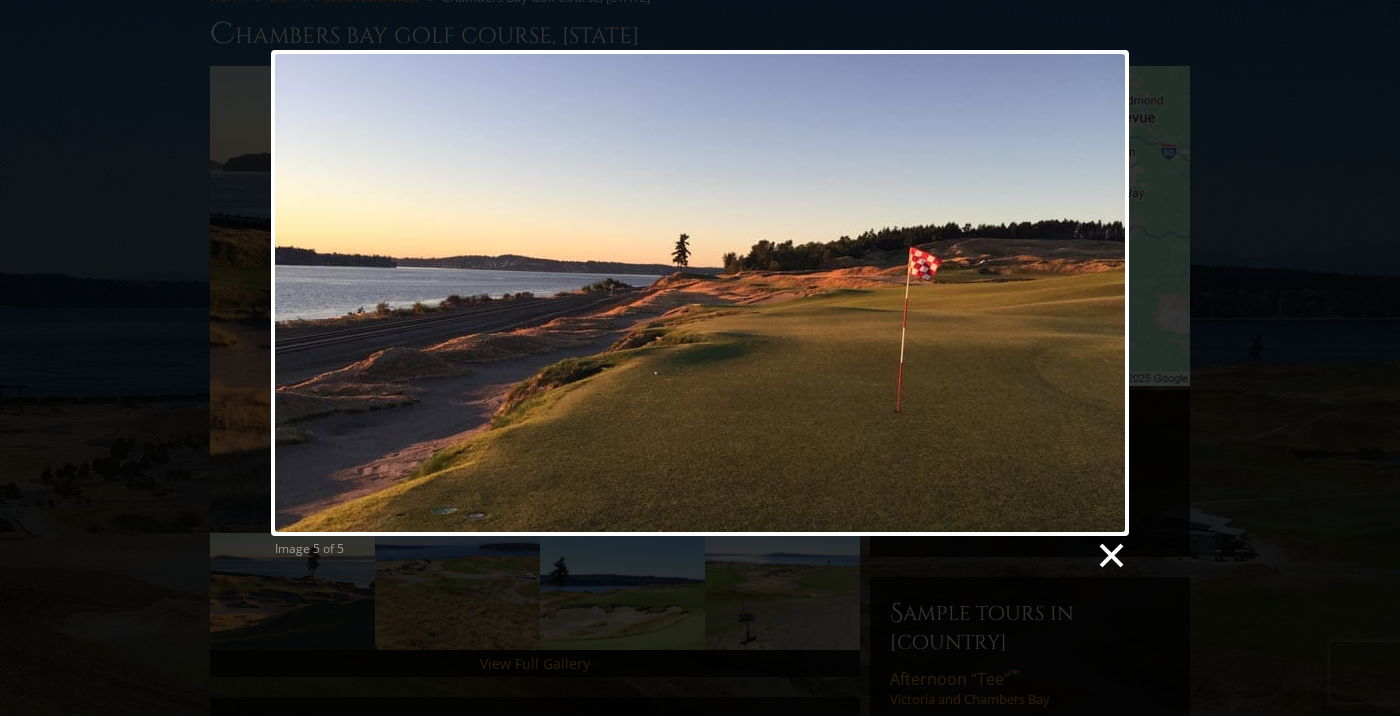 click at bounding box center [1110, 556] 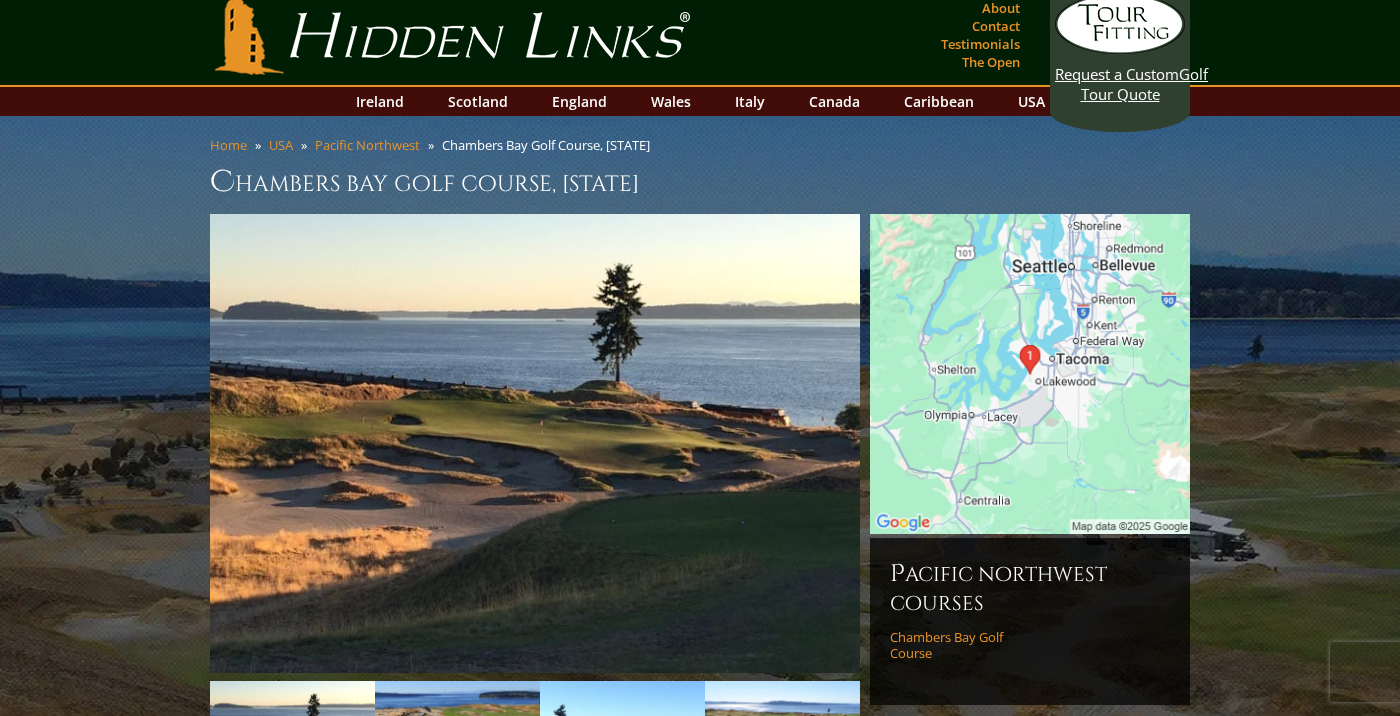 scroll, scrollTop: 0, scrollLeft: 0, axis: both 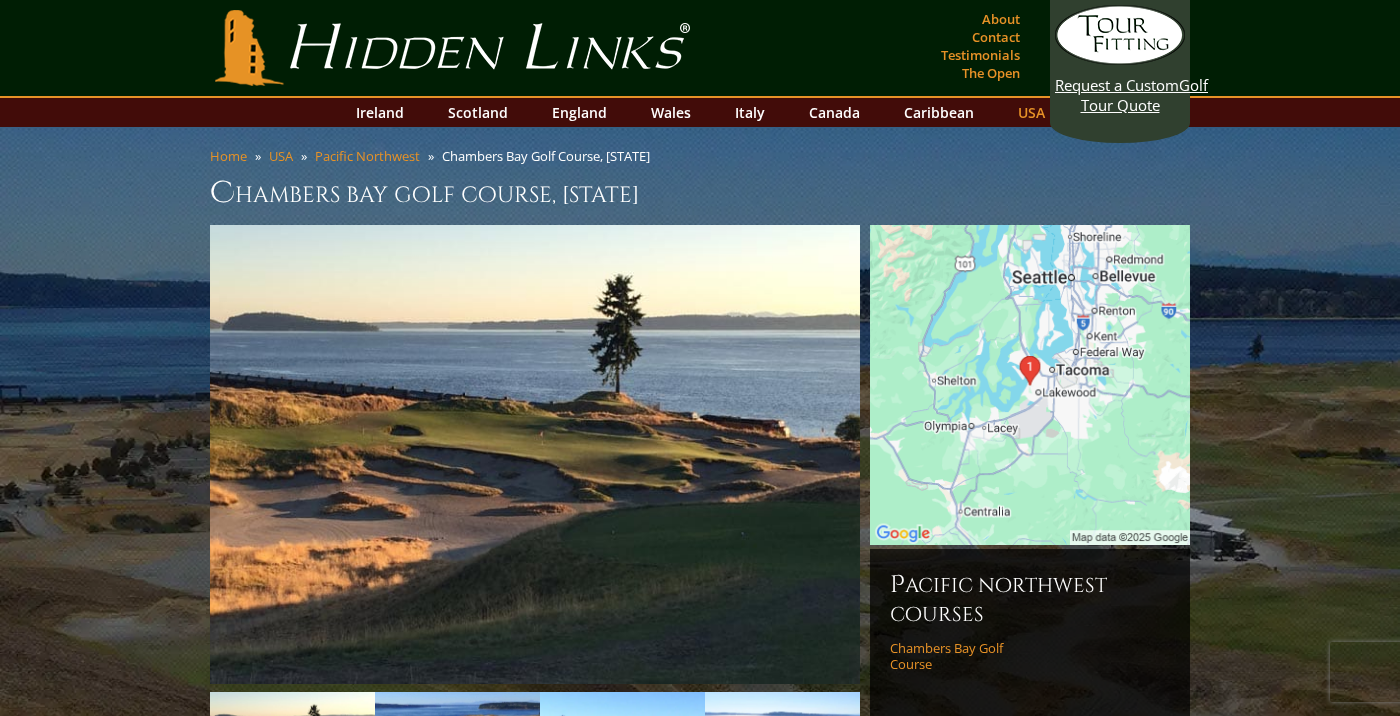 click on "USA" at bounding box center (1031, 112) 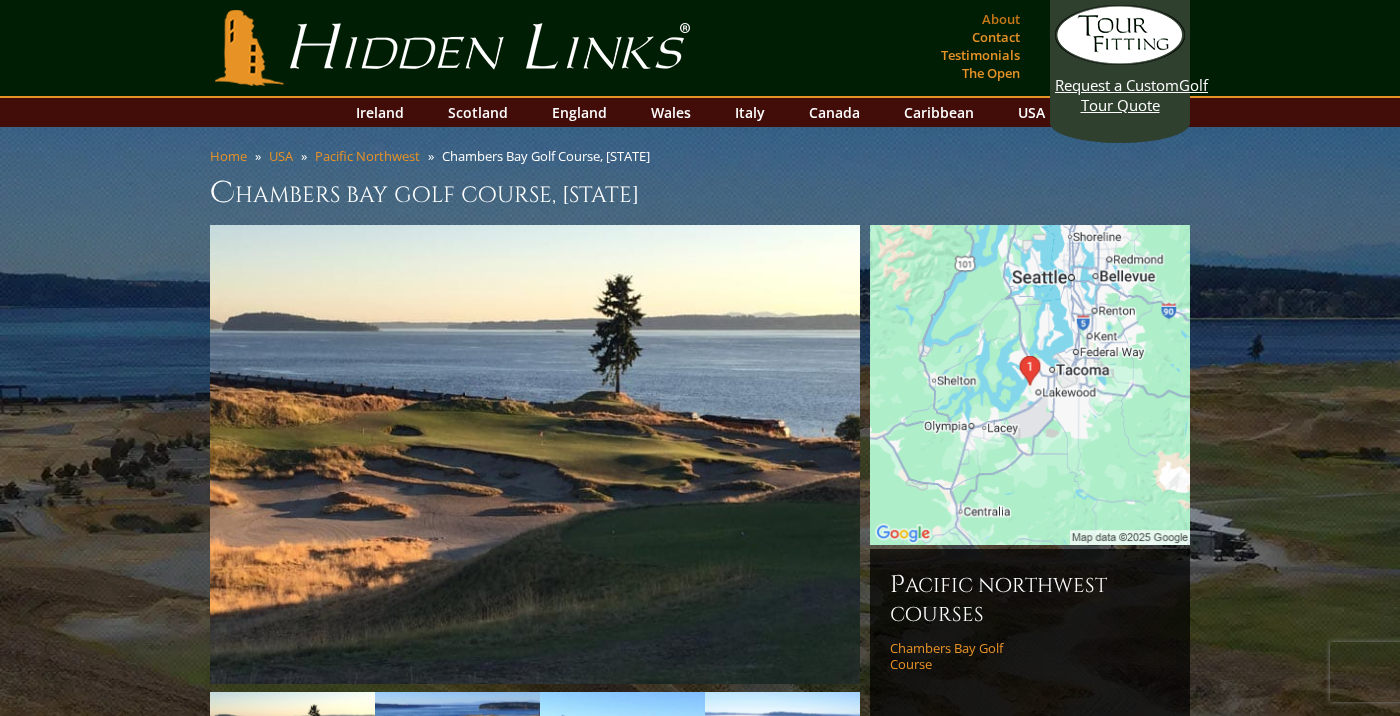 click on "About" at bounding box center (1001, 19) 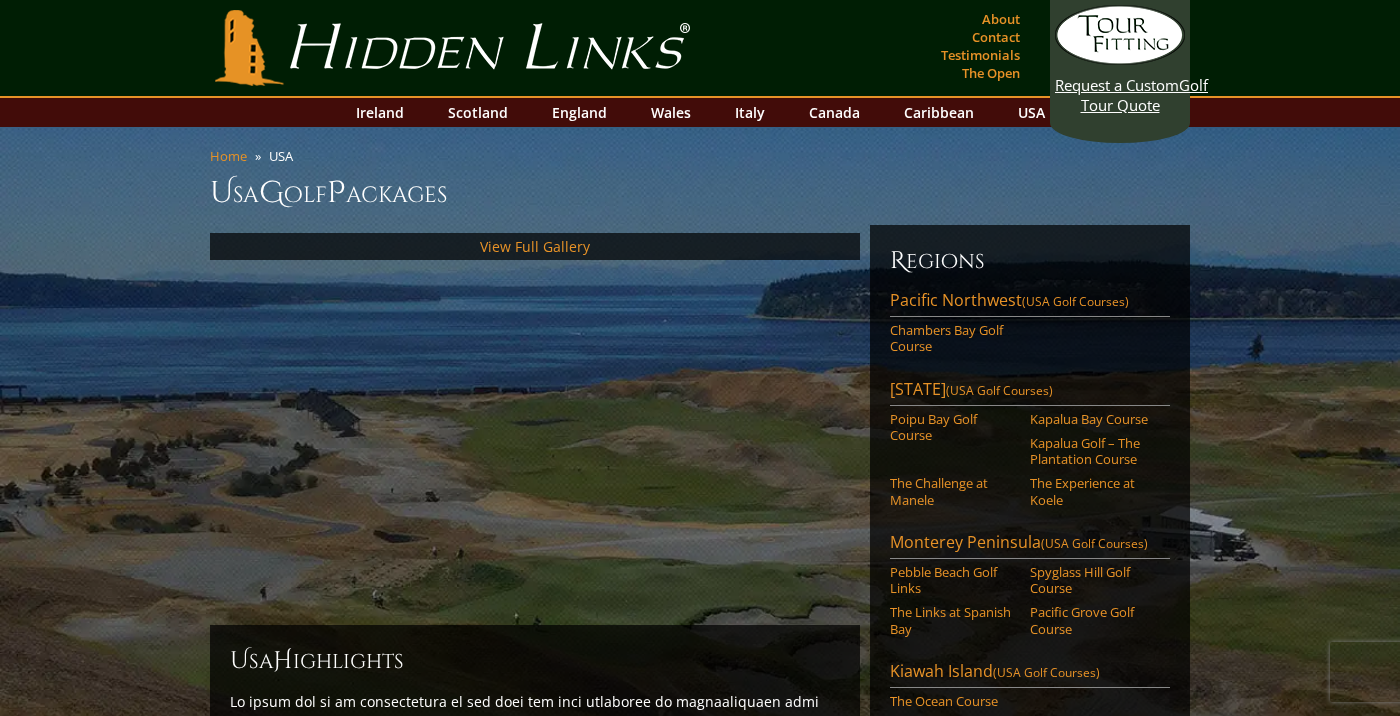 scroll, scrollTop: 0, scrollLeft: 0, axis: both 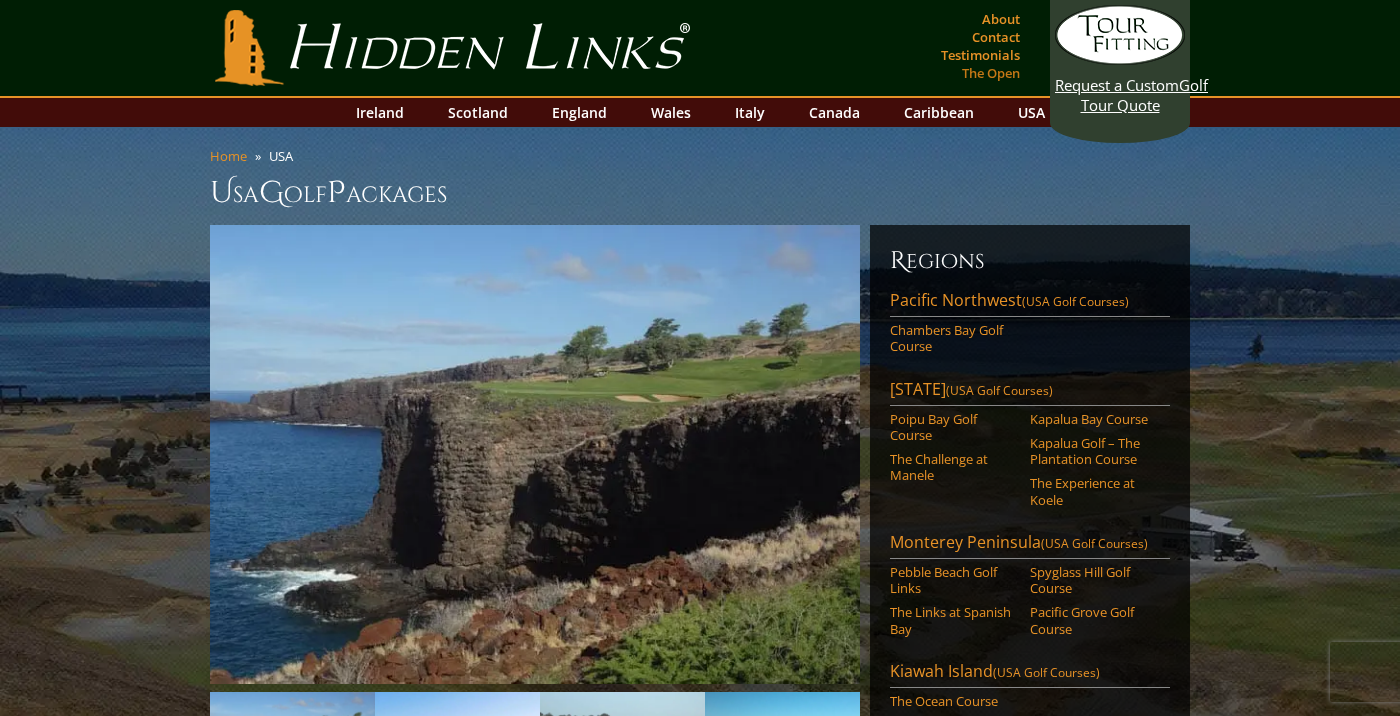 click on "The Open" at bounding box center (991, 73) 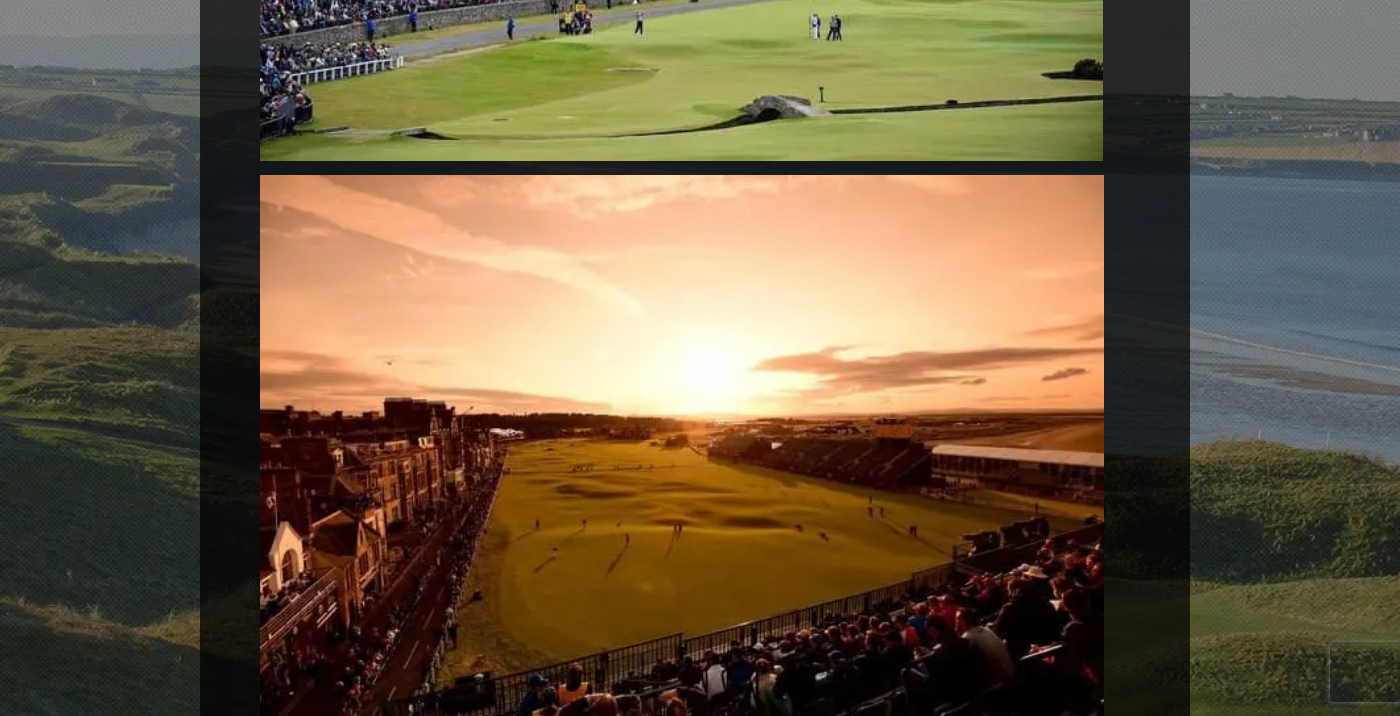 scroll, scrollTop: 5640, scrollLeft: 0, axis: vertical 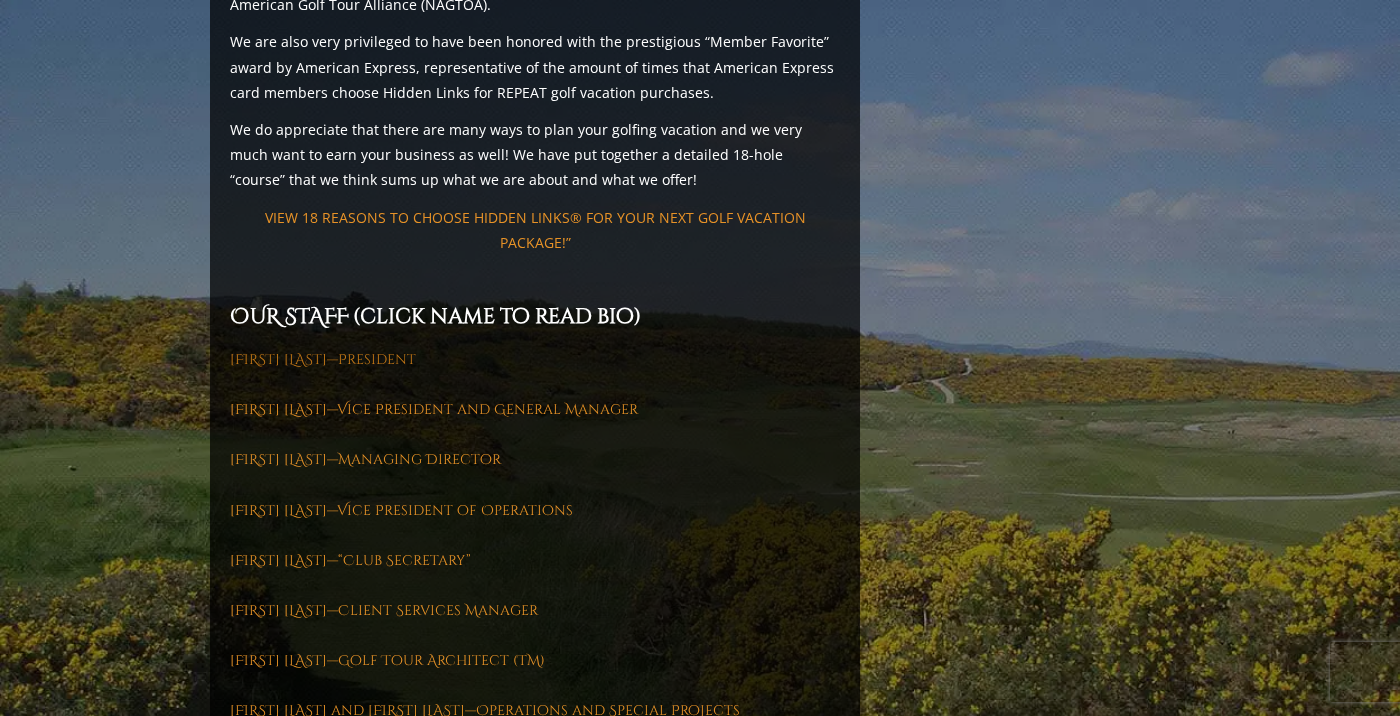 click on "[FIRST] [LAST]—President" at bounding box center [323, 359] 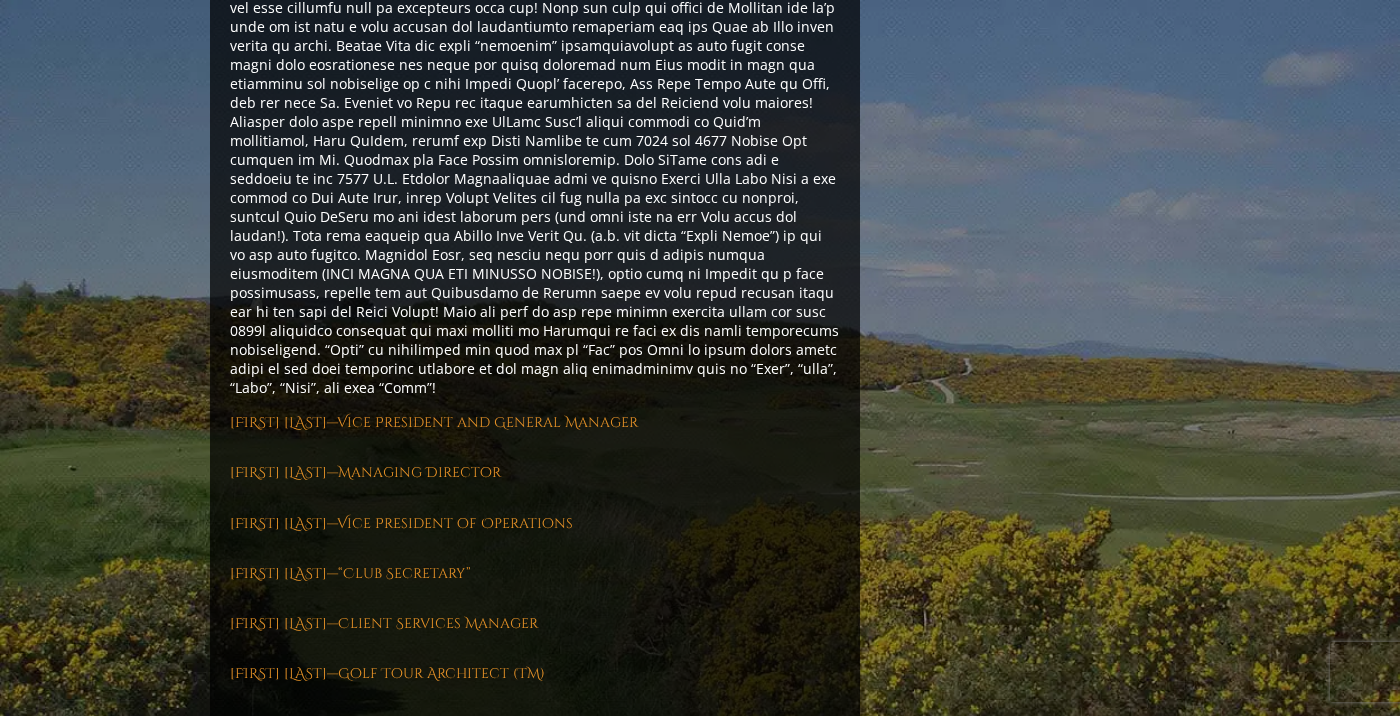 scroll, scrollTop: 3063, scrollLeft: 0, axis: vertical 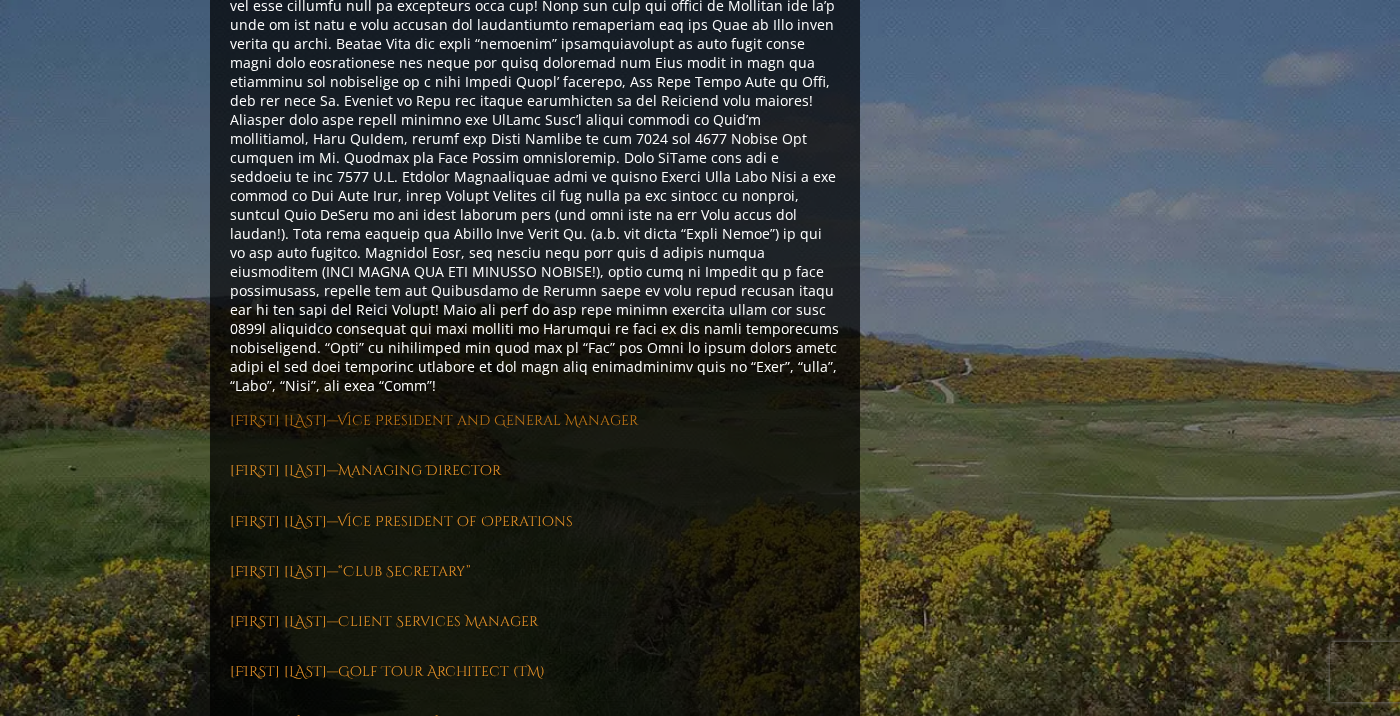 click on "[FIRST] [LAST]—Vice President and General Manager" at bounding box center (434, 420) 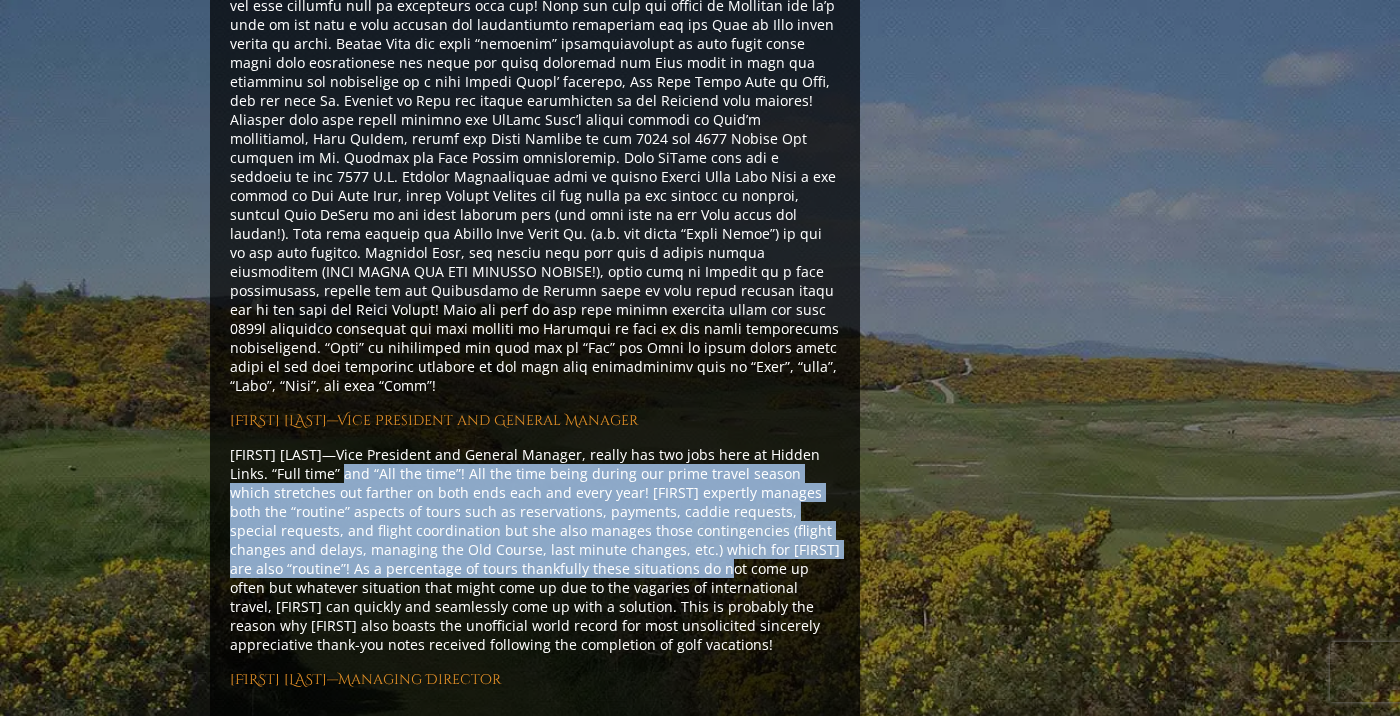 drag, startPoint x: 327, startPoint y: 365, endPoint x: 611, endPoint y: 460, distance: 299.46786 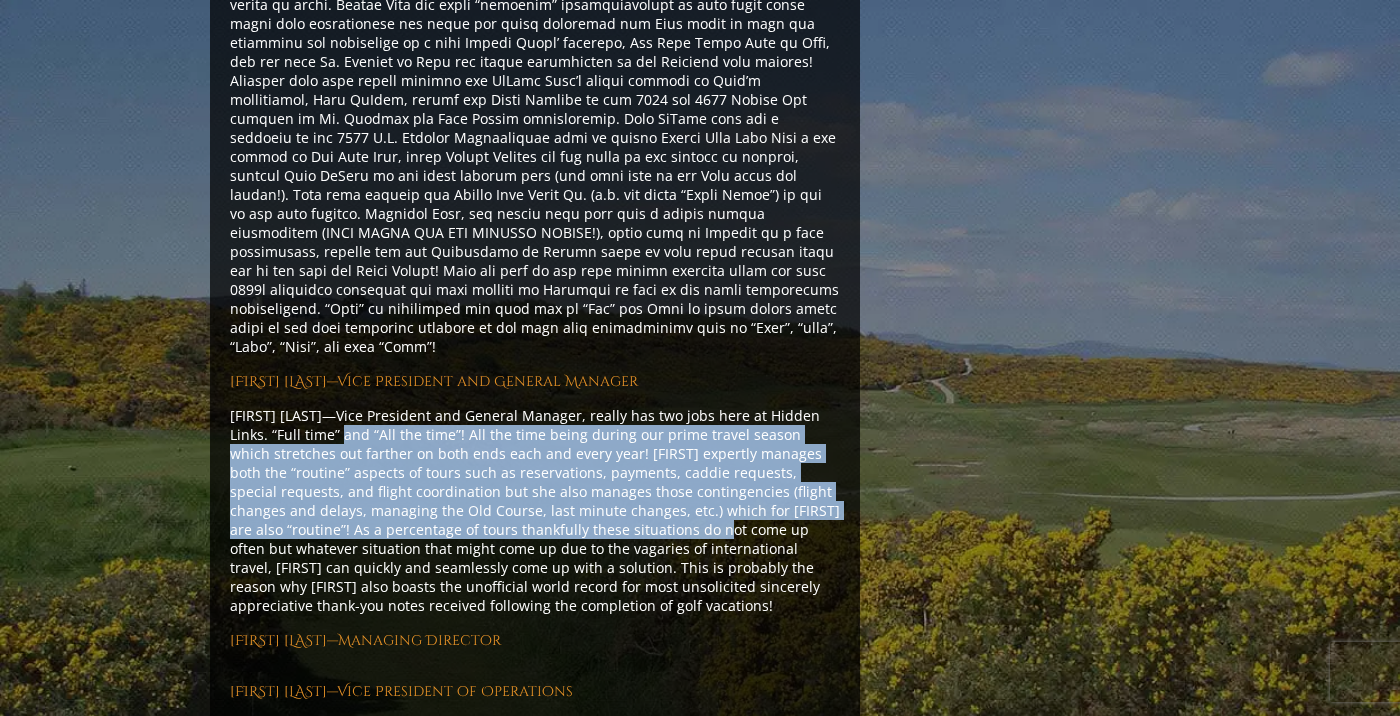scroll, scrollTop: 3141, scrollLeft: 0, axis: vertical 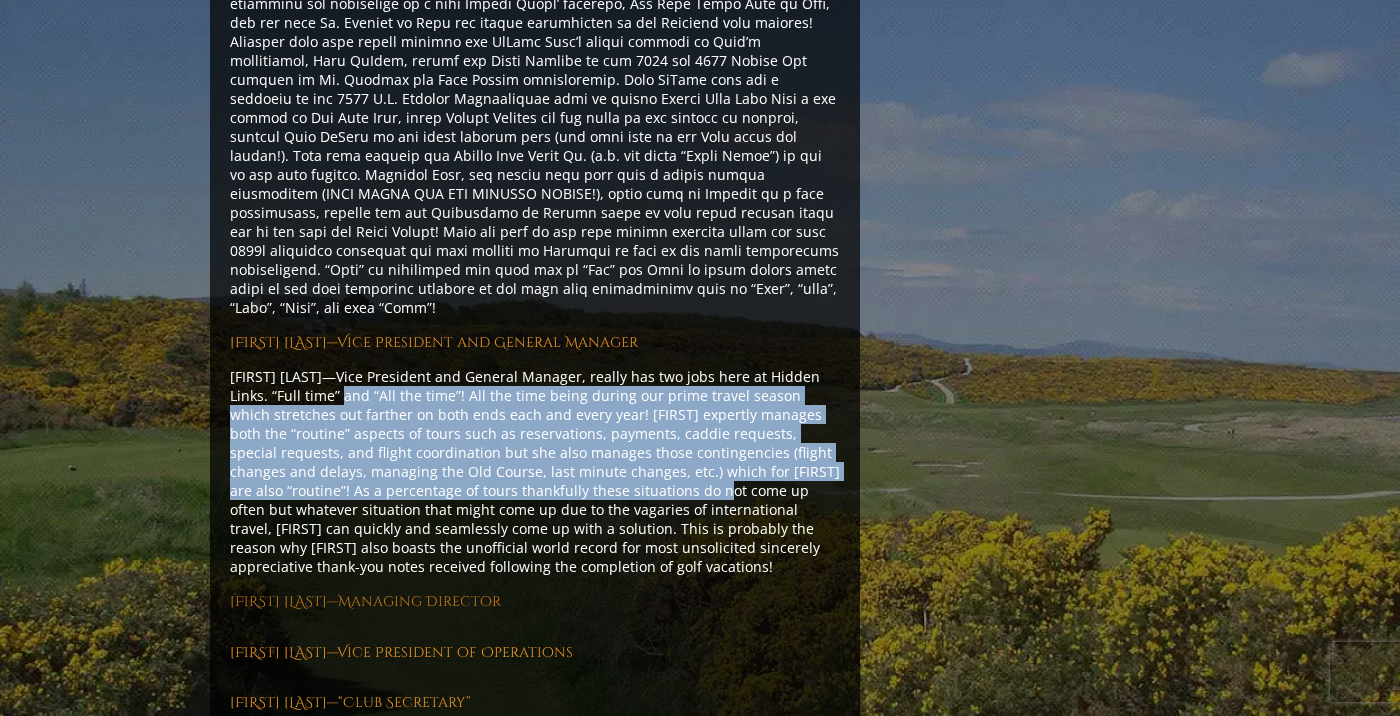 click on "[FIRST] [LAST]—Managing Director" at bounding box center [365, 601] 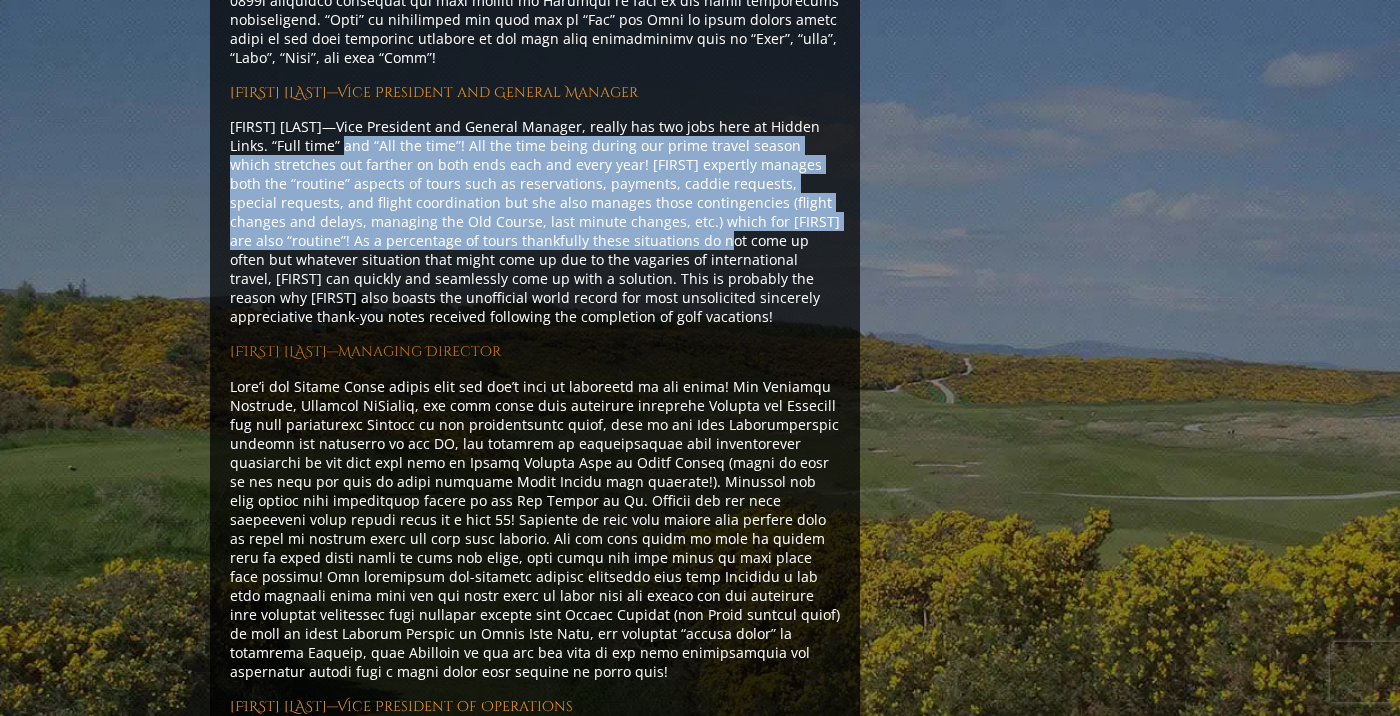 scroll, scrollTop: 3416, scrollLeft: 0, axis: vertical 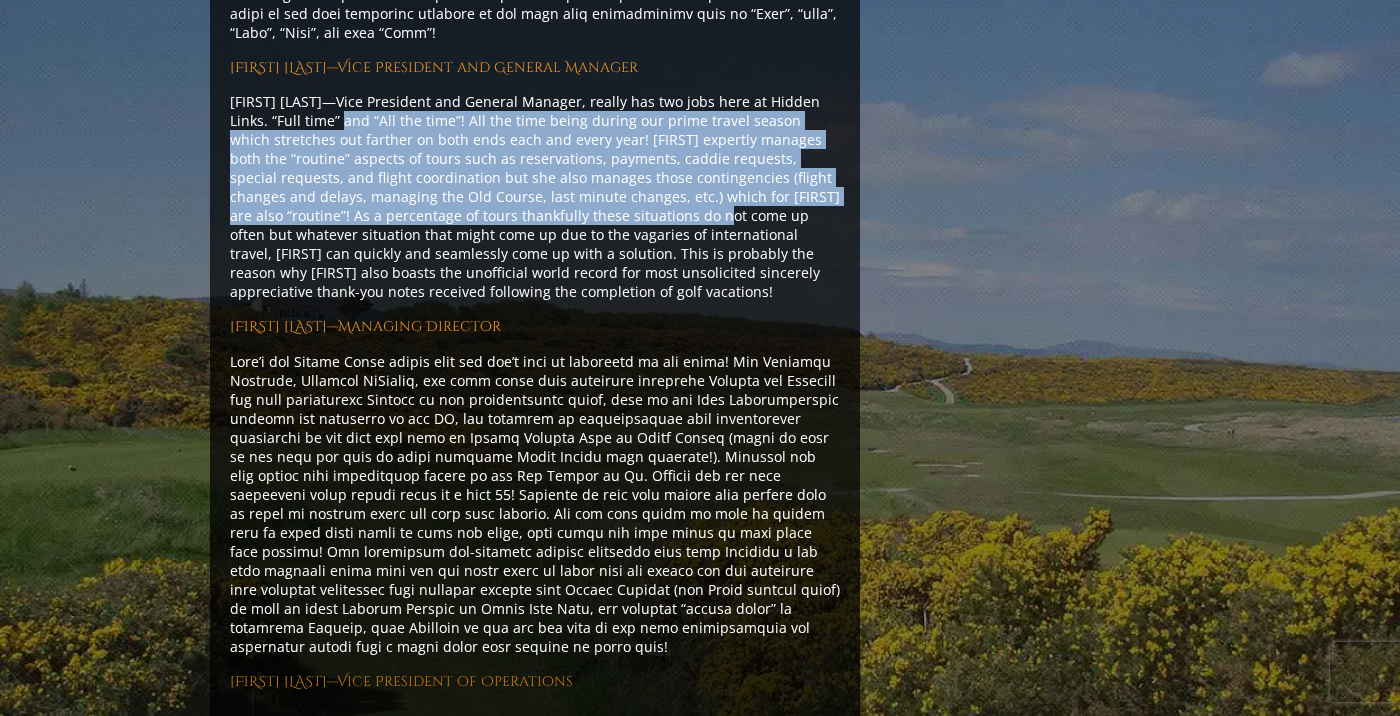 click on "[FIRST] [LAST]—Vice President of Operations" at bounding box center [401, 681] 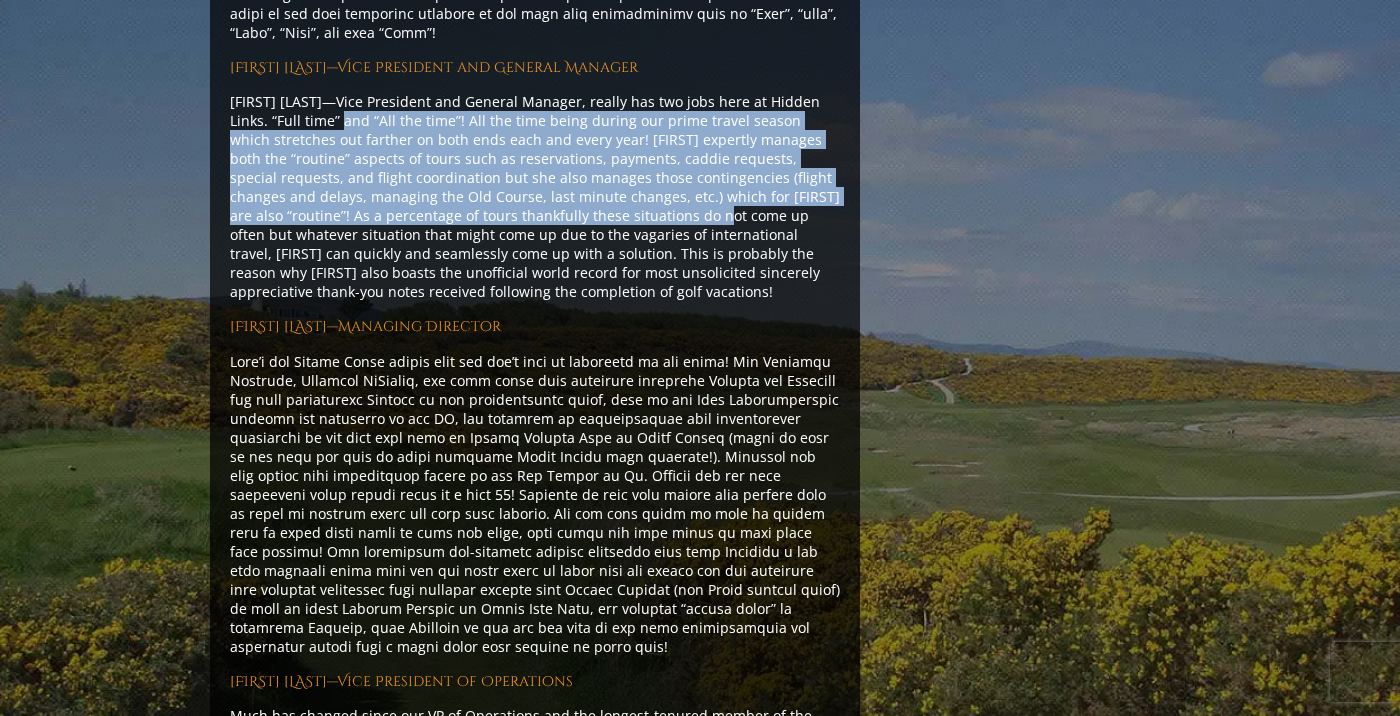 scroll, scrollTop: 3835, scrollLeft: 0, axis: vertical 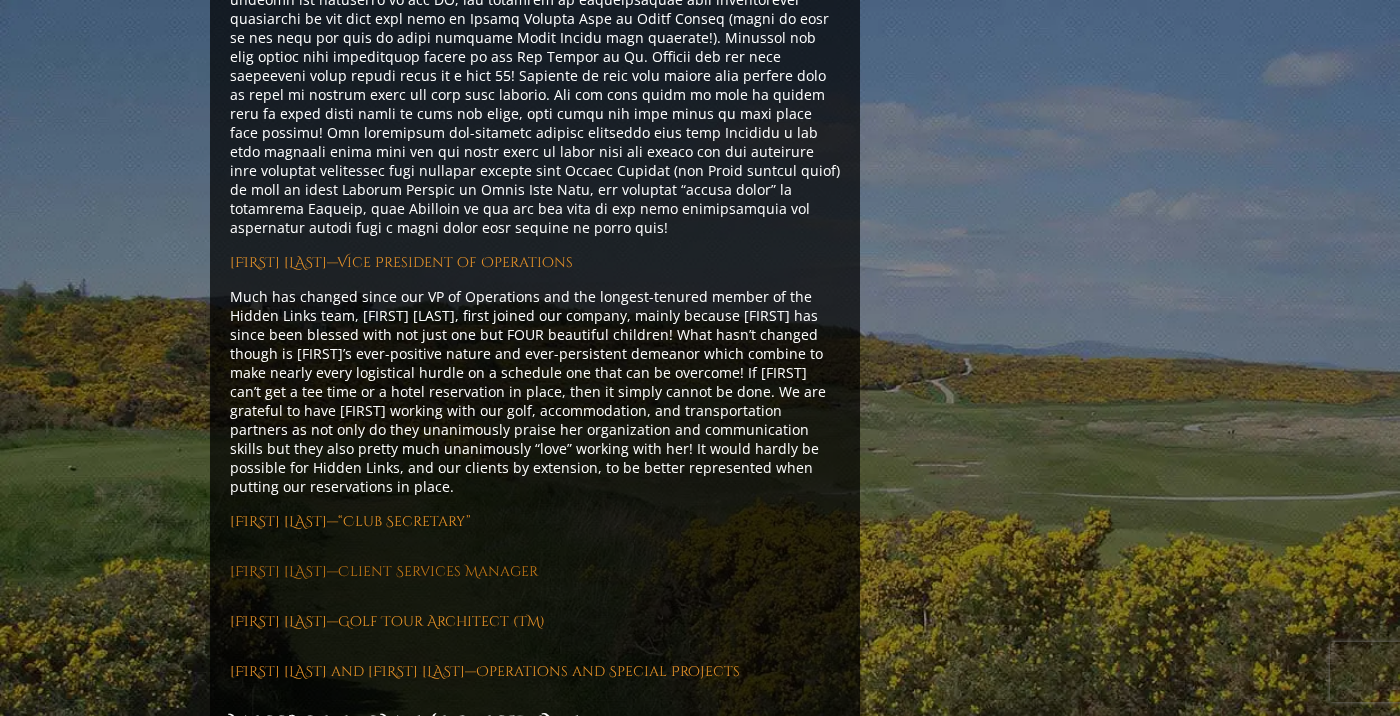 click on "[FIRST] [LAST]—Client Services Manager" at bounding box center [384, 571] 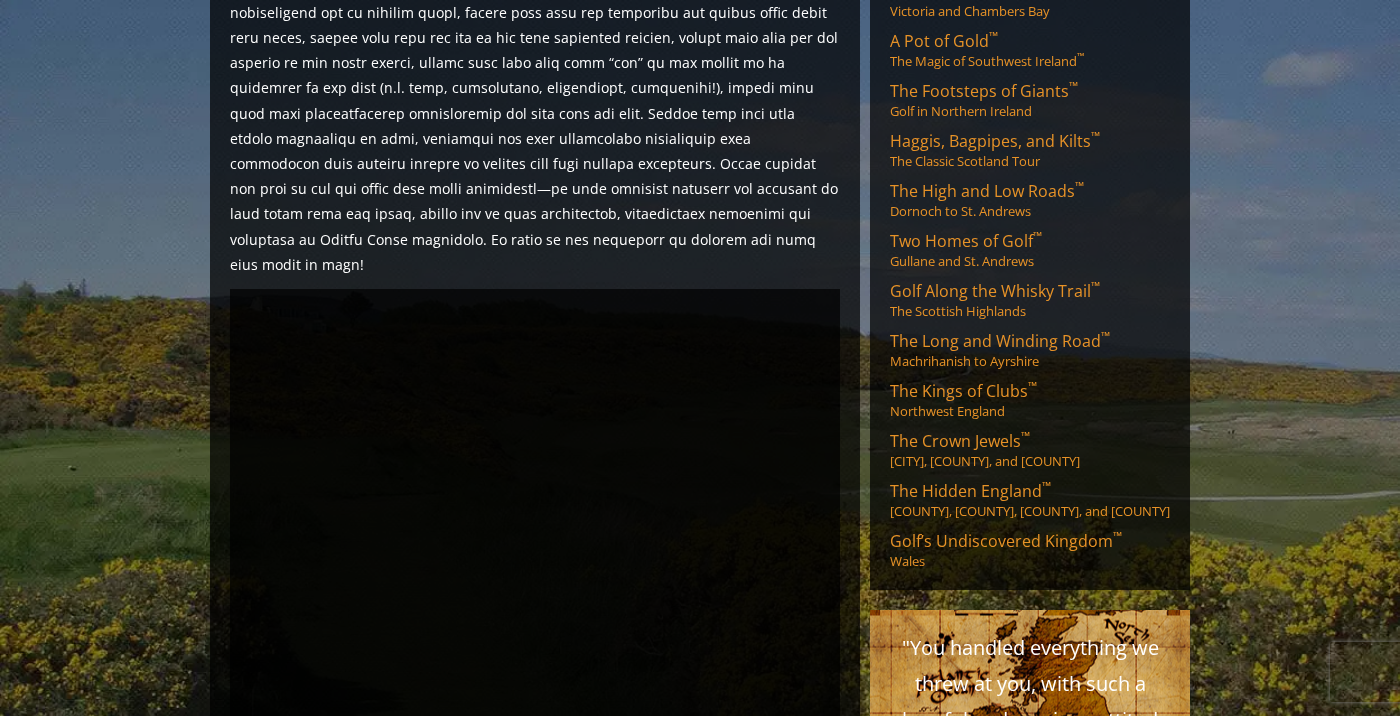 scroll, scrollTop: 561, scrollLeft: 0, axis: vertical 